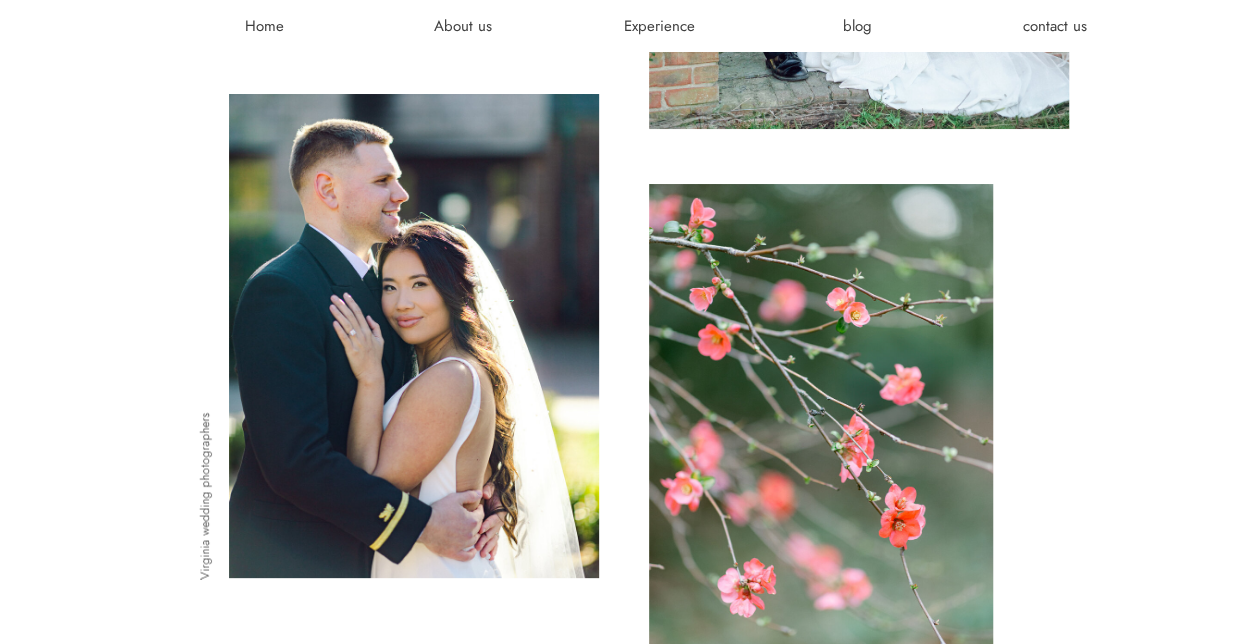 scroll, scrollTop: 1449, scrollLeft: 0, axis: vertical 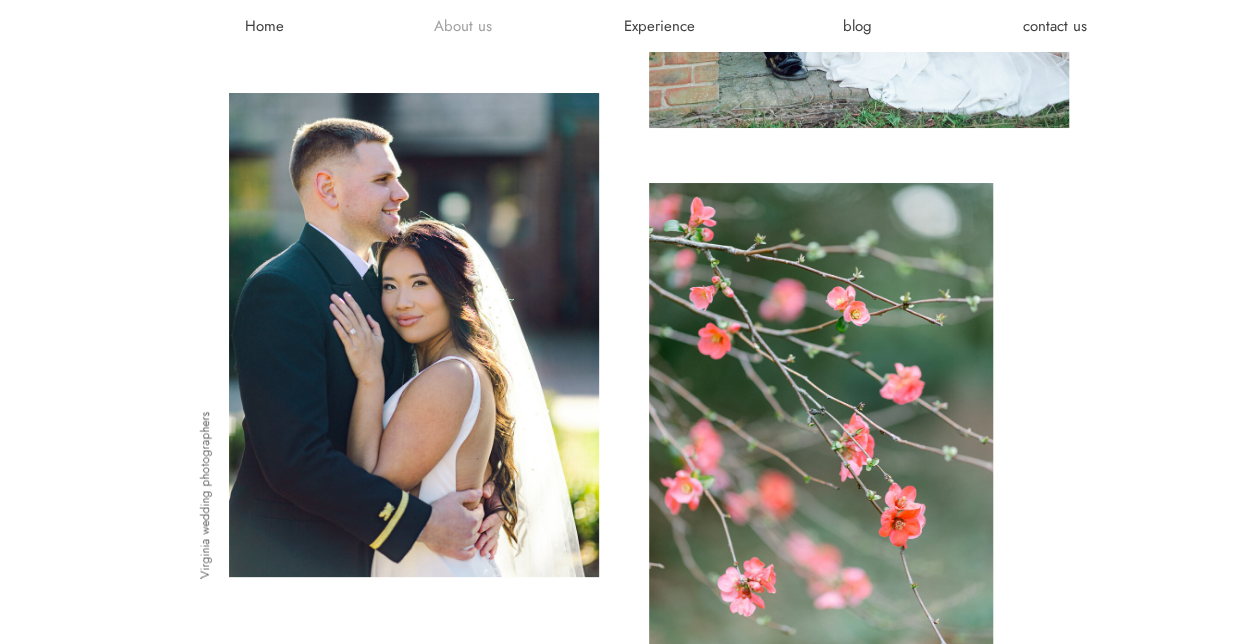 click on "About us" at bounding box center (463, 26) 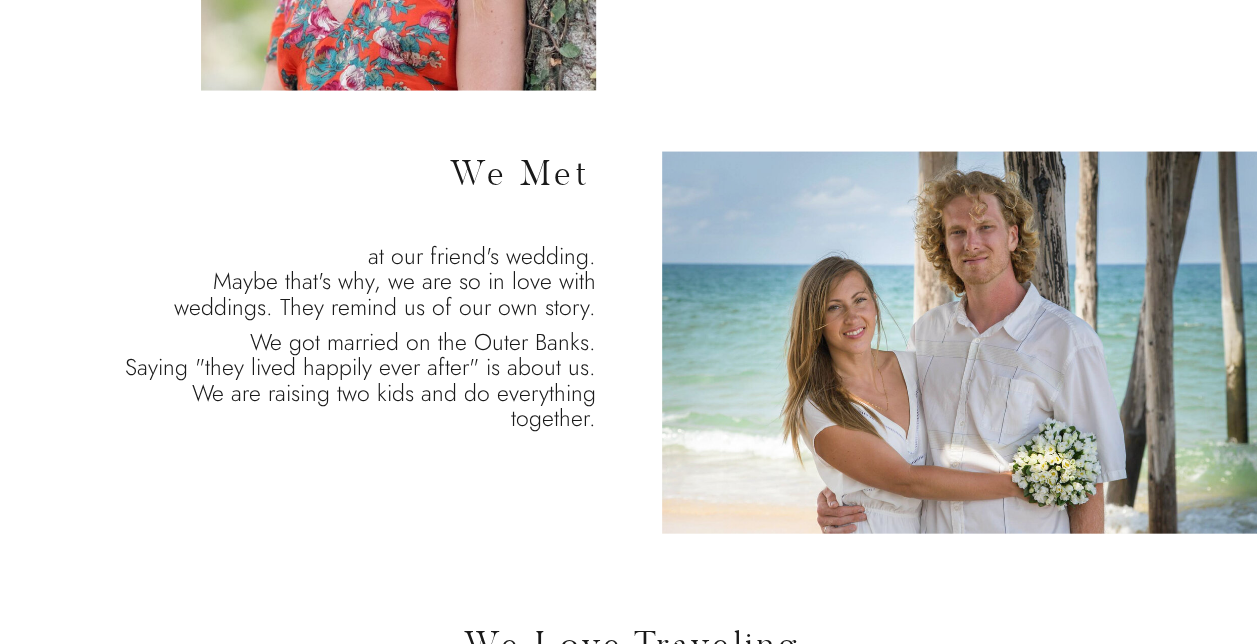 scroll, scrollTop: 1965, scrollLeft: 0, axis: vertical 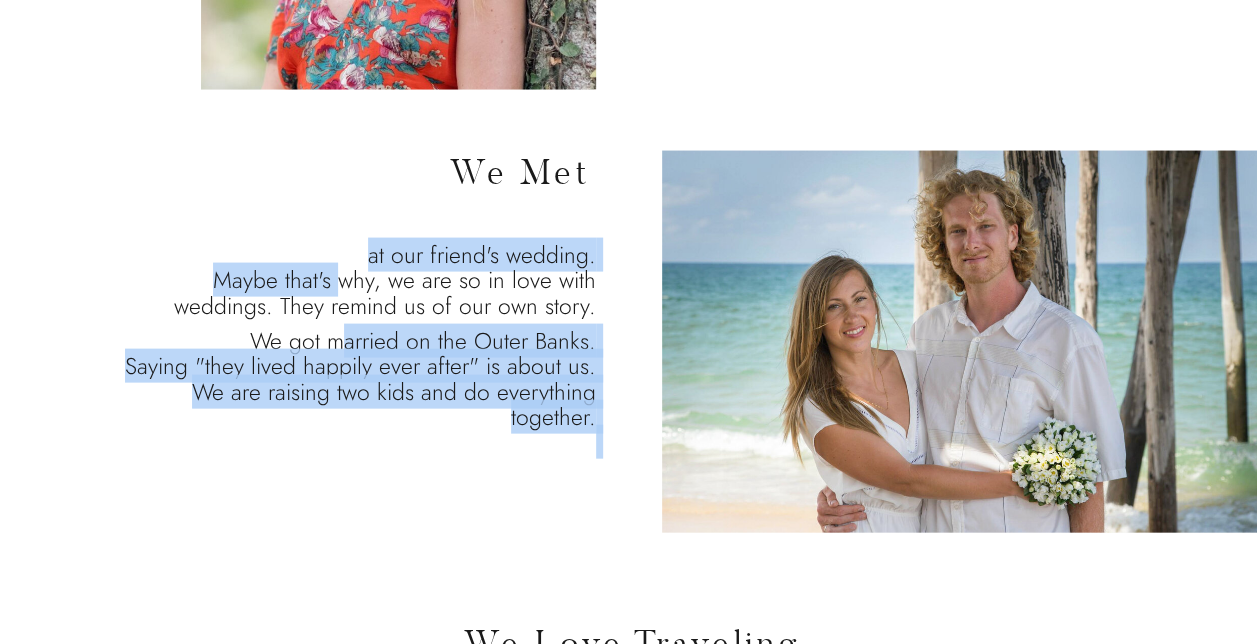 drag, startPoint x: 342, startPoint y: 284, endPoint x: 351, endPoint y: 342, distance: 58.694122 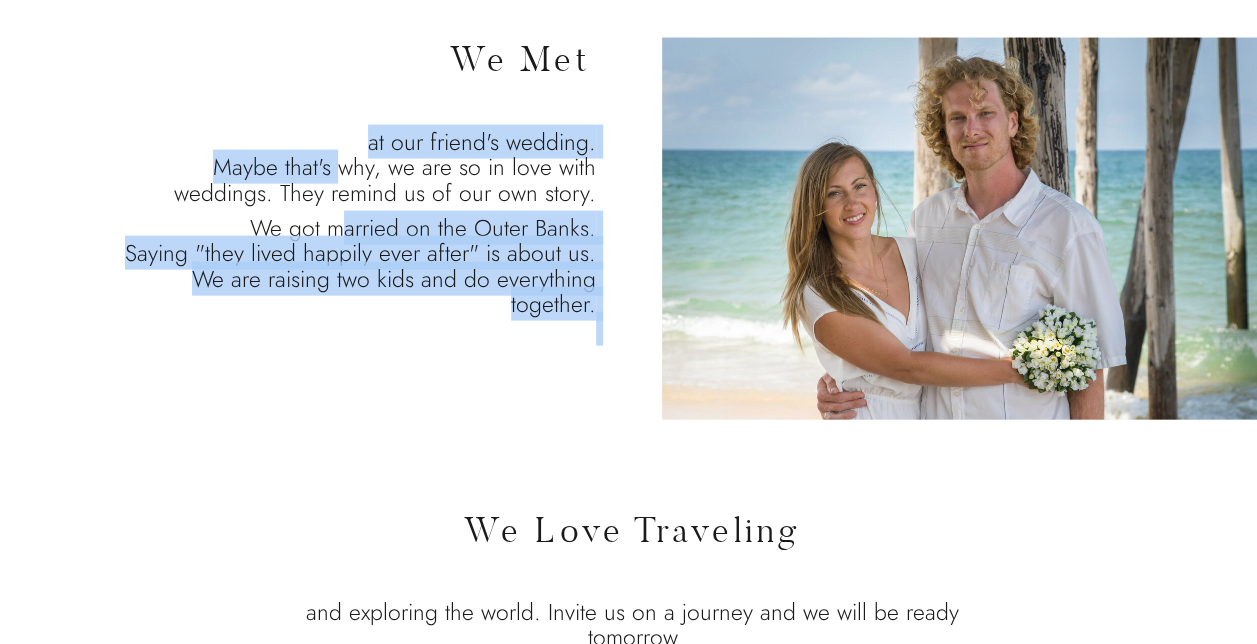 scroll, scrollTop: 2096, scrollLeft: 0, axis: vertical 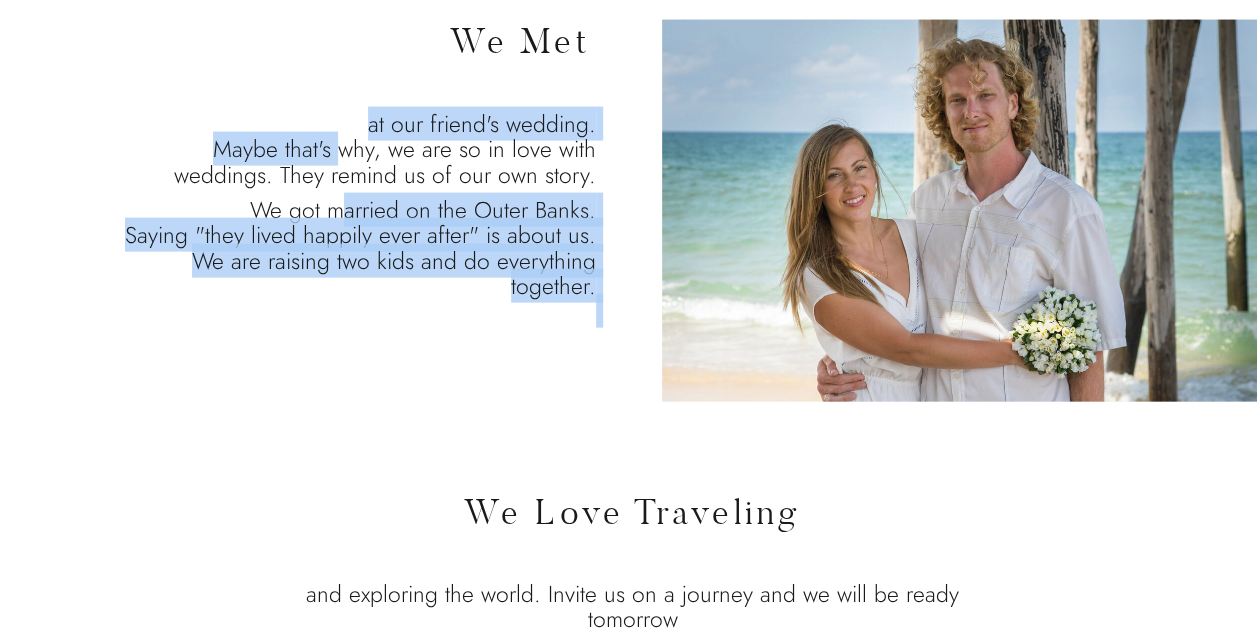 click on "We got married on the Outer Banks.
Saying "they lived happily ever after" is about us. We are raising two kids  and  do everything together." at bounding box center [352, 274] 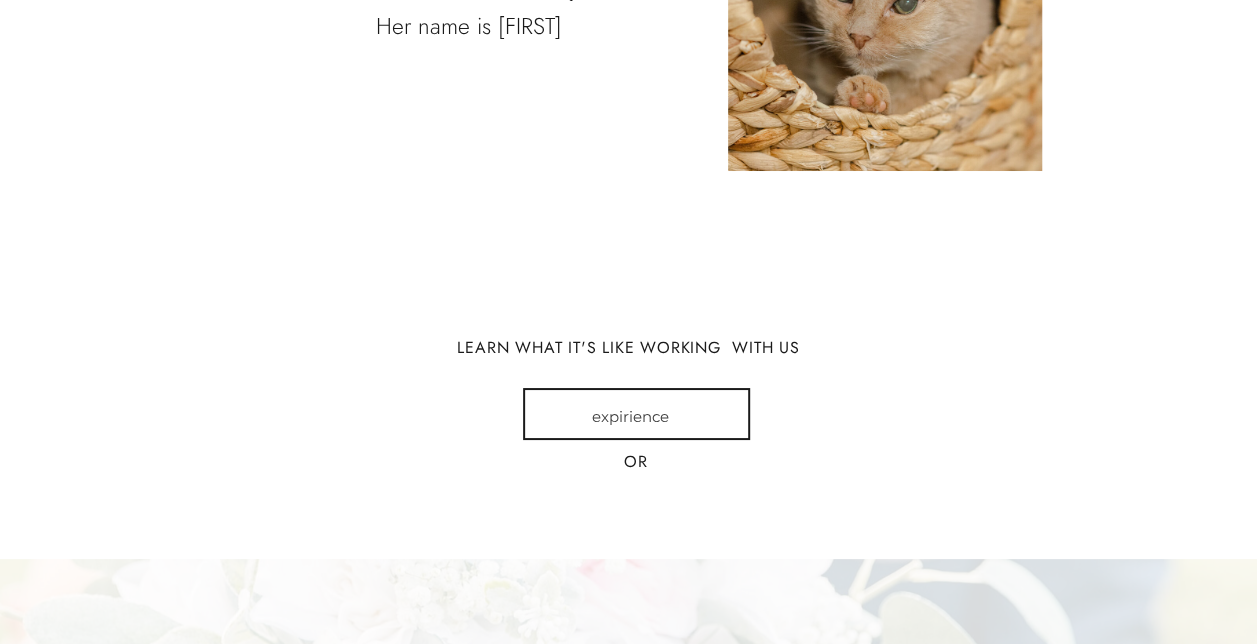 scroll, scrollTop: 3638, scrollLeft: 0, axis: vertical 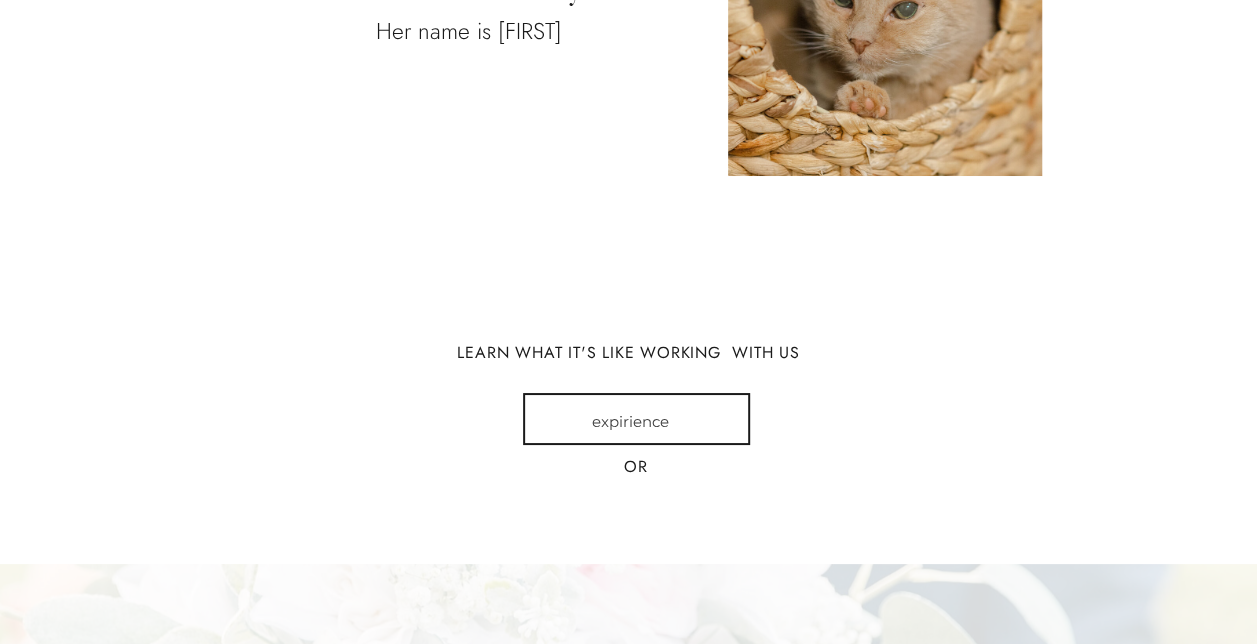 click at bounding box center (636, 419) 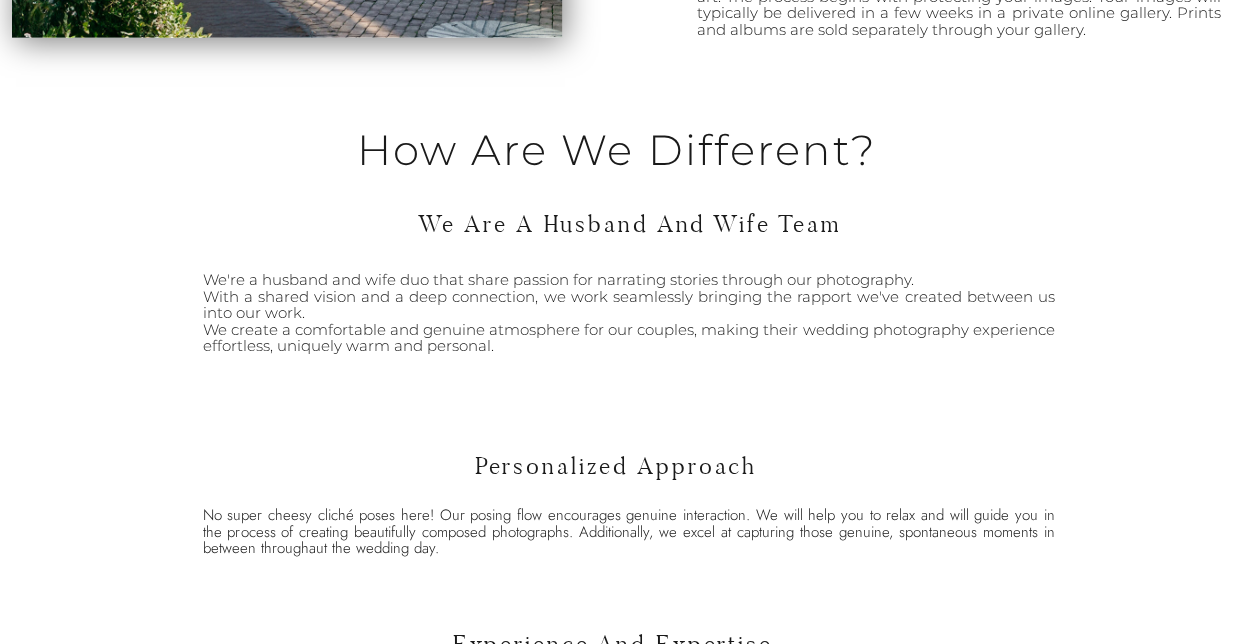 scroll, scrollTop: 2501, scrollLeft: 0, axis: vertical 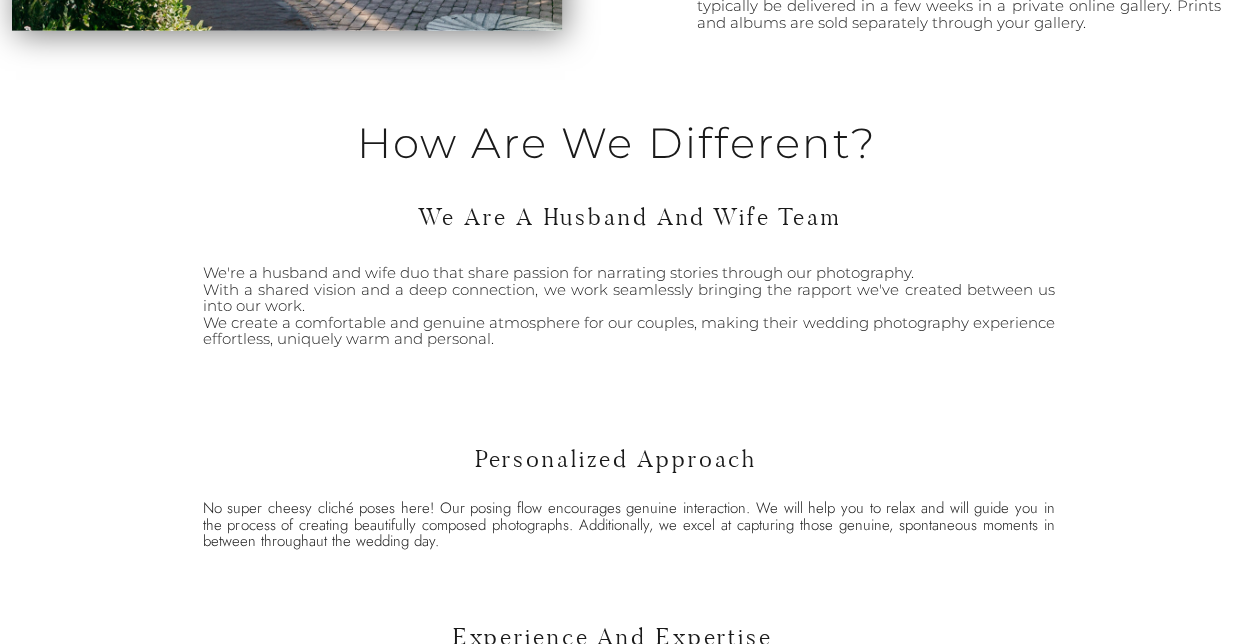 drag, startPoint x: 518, startPoint y: 344, endPoint x: 492, endPoint y: 346, distance: 26.076809 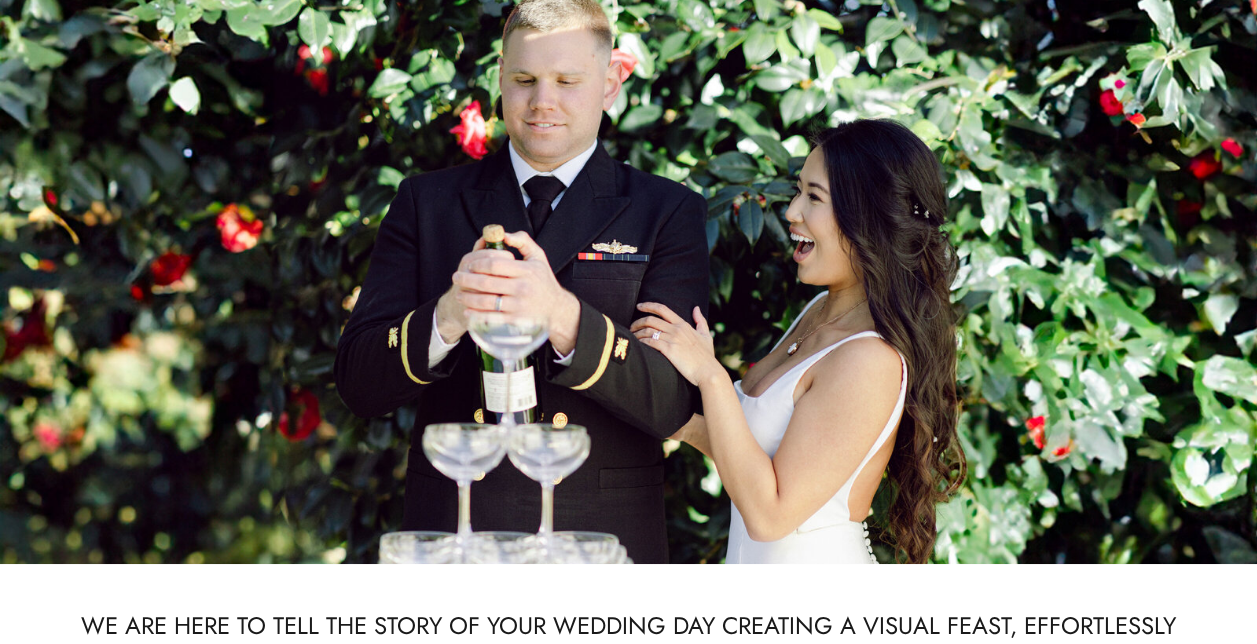 scroll, scrollTop: 0, scrollLeft: 0, axis: both 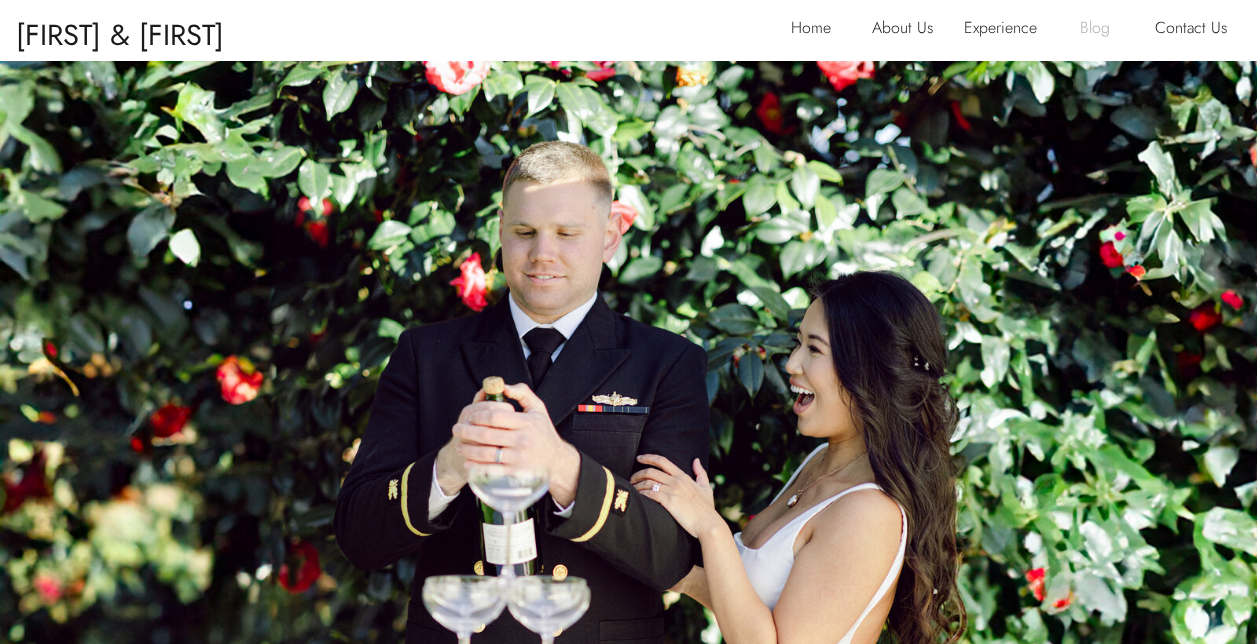 click on "Blog" at bounding box center [1102, 30] 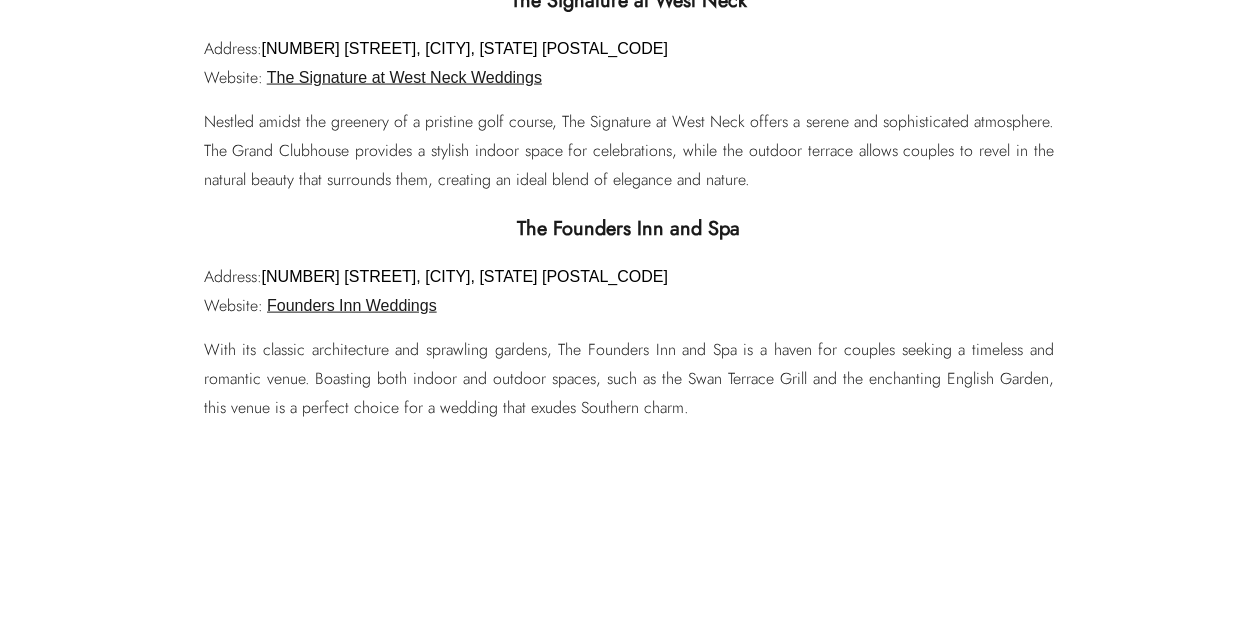 scroll, scrollTop: 2017, scrollLeft: 0, axis: vertical 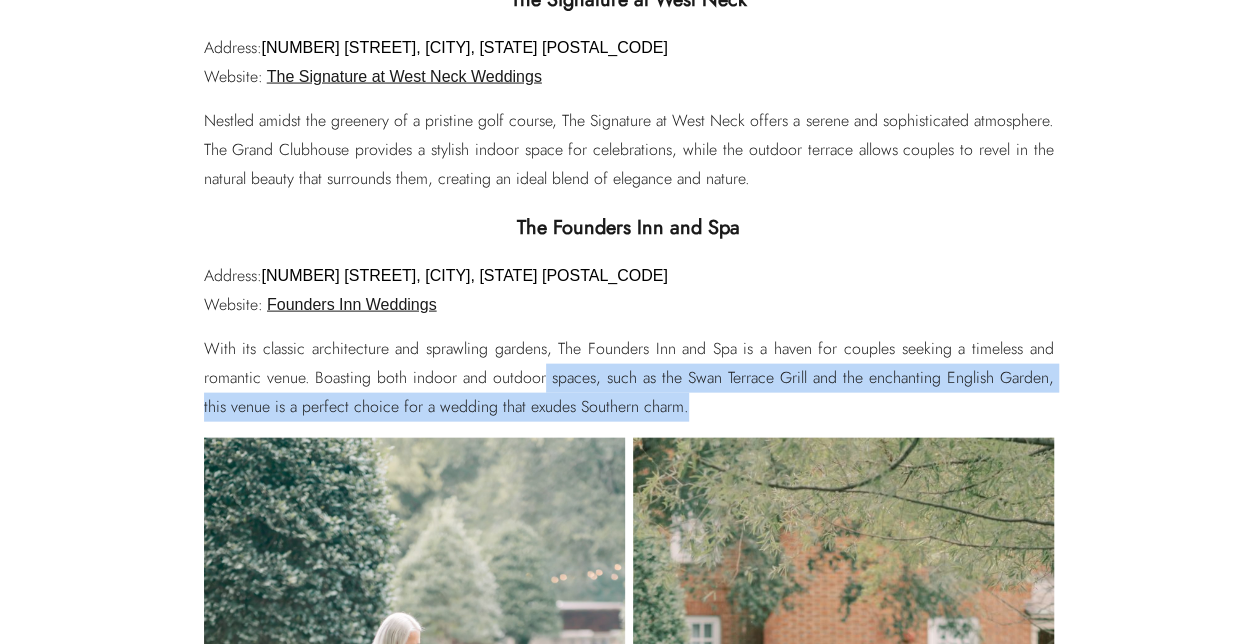 drag, startPoint x: 544, startPoint y: 384, endPoint x: 685, endPoint y: 398, distance: 141.69333 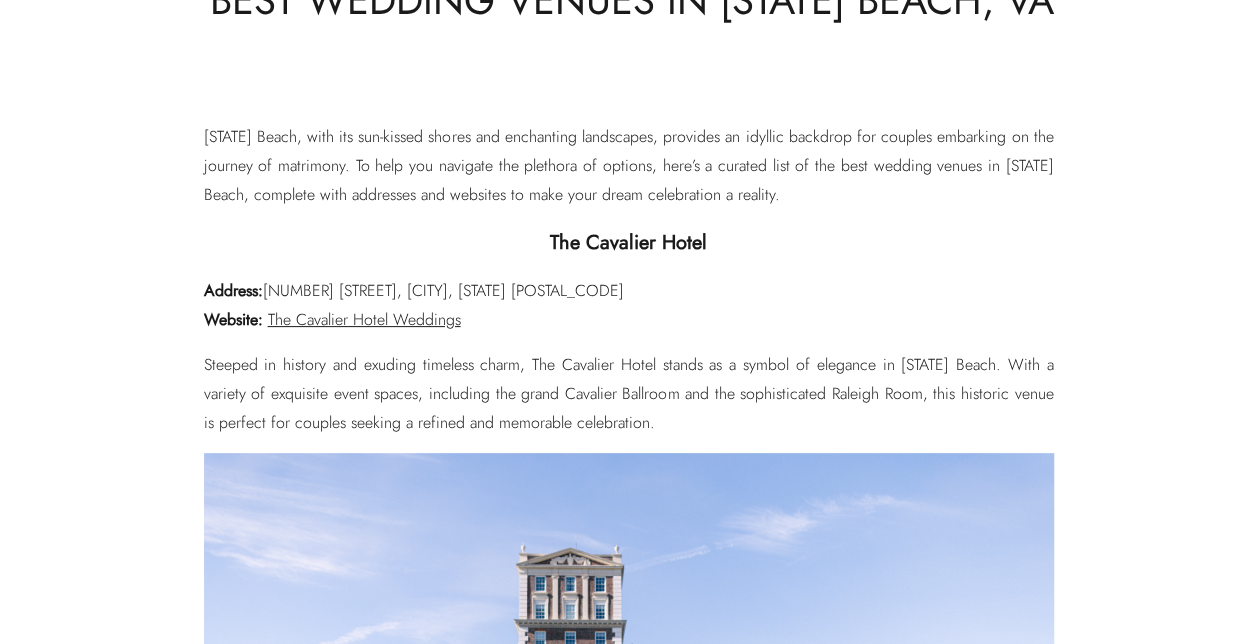 scroll, scrollTop: 0, scrollLeft: 0, axis: both 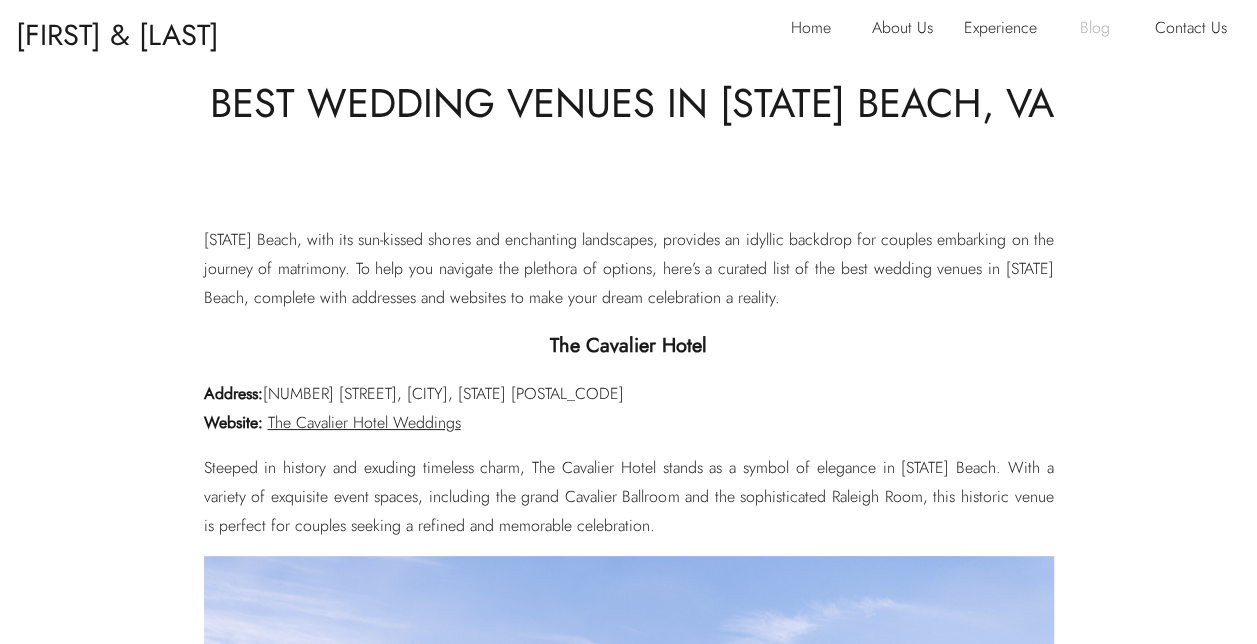 click on "Blog" at bounding box center [1102, 30] 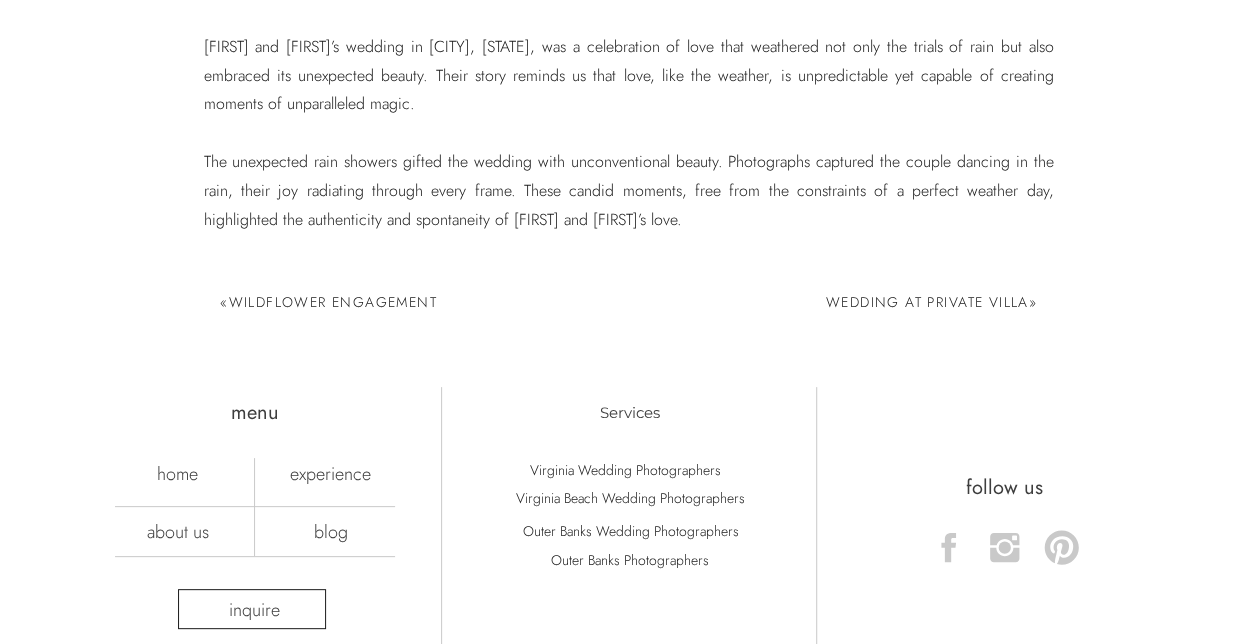 scroll, scrollTop: 10973, scrollLeft: 0, axis: vertical 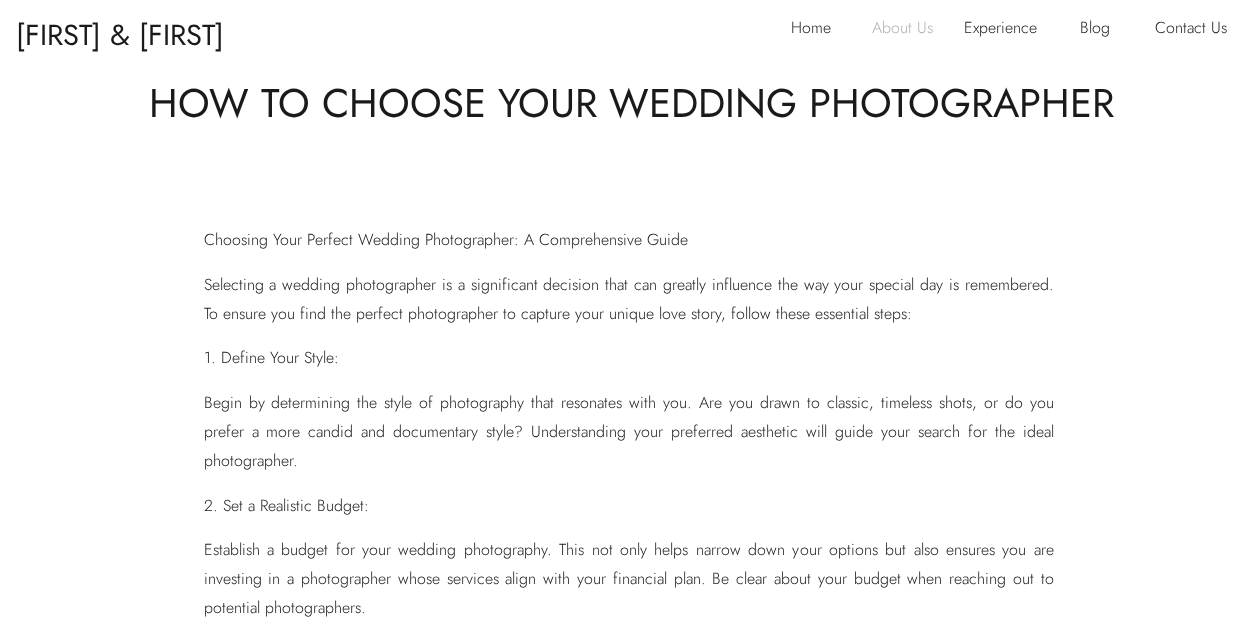 click on "About Us" at bounding box center [911, 30] 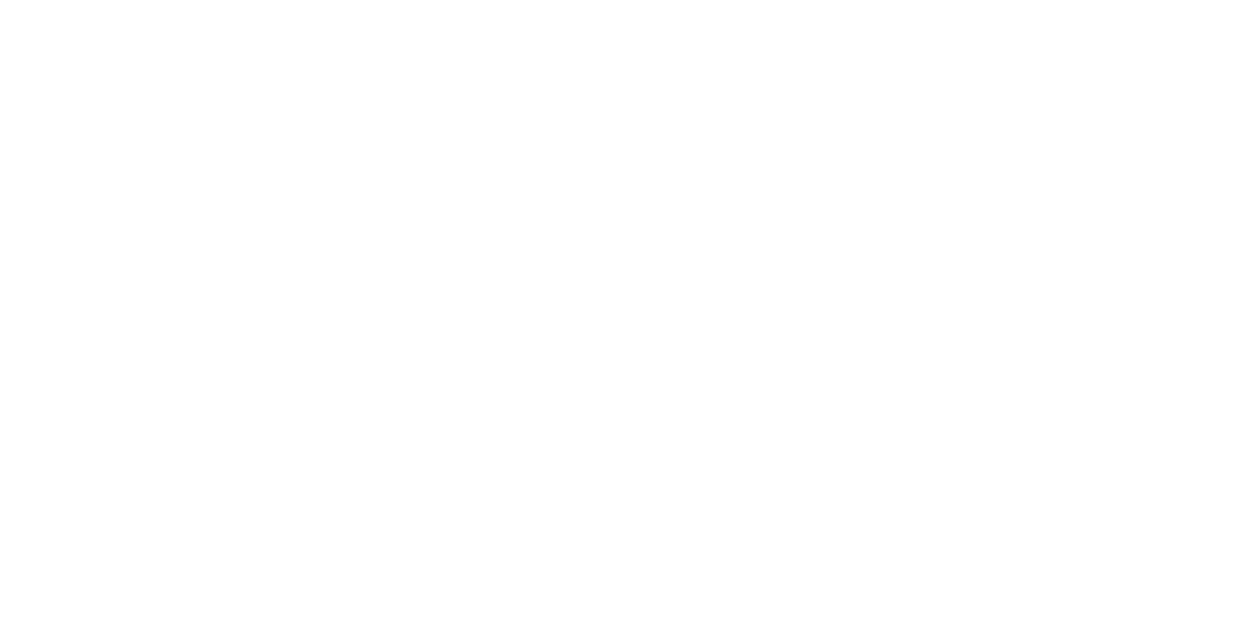 scroll, scrollTop: 0, scrollLeft: 0, axis: both 